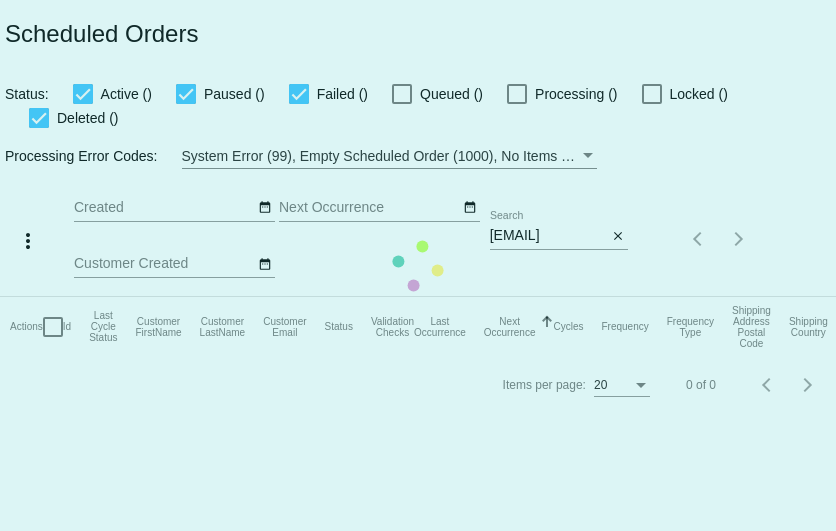 scroll, scrollTop: 0, scrollLeft: 0, axis: both 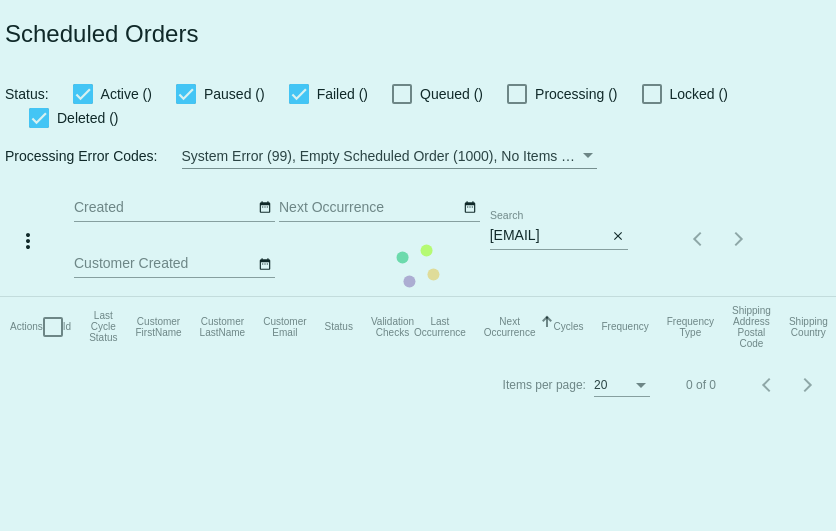 click on "Actions
Id   Last Cycle Status   Customer FirstName   Customer LastName   Customer Email   Status   Validation Checks   Last Occurrence   Next Occurrence   Sorted by NextOccurrenceUtc ascending  Cycles   Frequency   Frequency Type   Shipping Address Postal Code
Shipping Country
Shipping State
Preferred Shipping Option
Payment Method   Currency   Total Product Quantity   Scheduled Order Subtotal
Scheduled Order LTV" 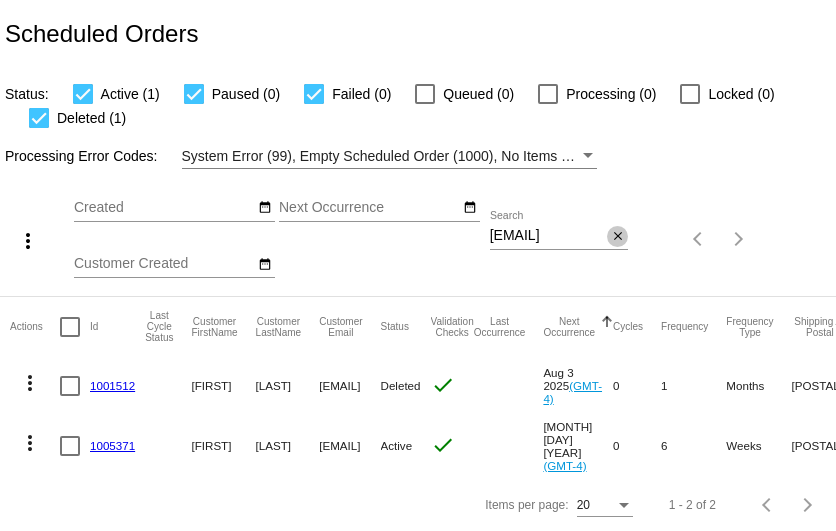 click on "close" 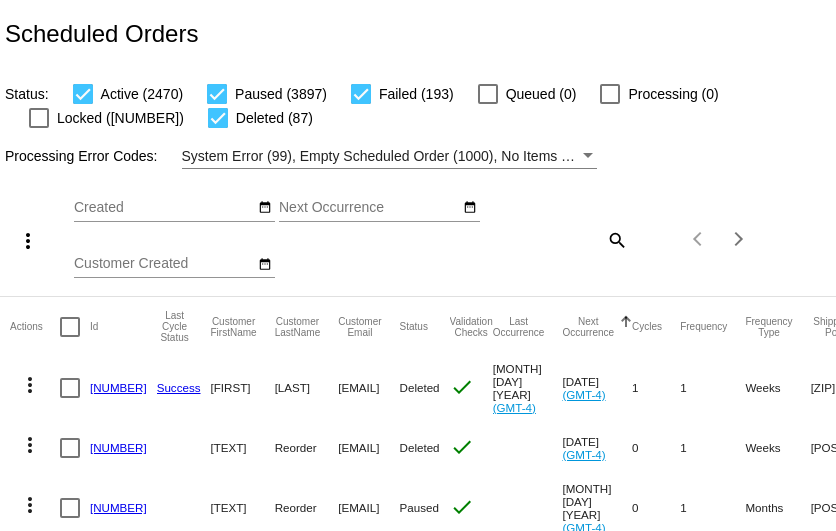 click on "Next Occurrence" at bounding box center (369, 208) 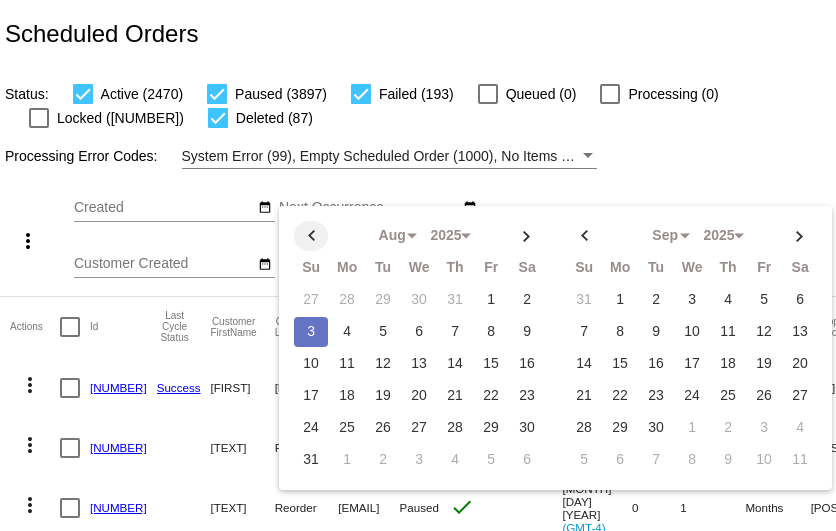 click 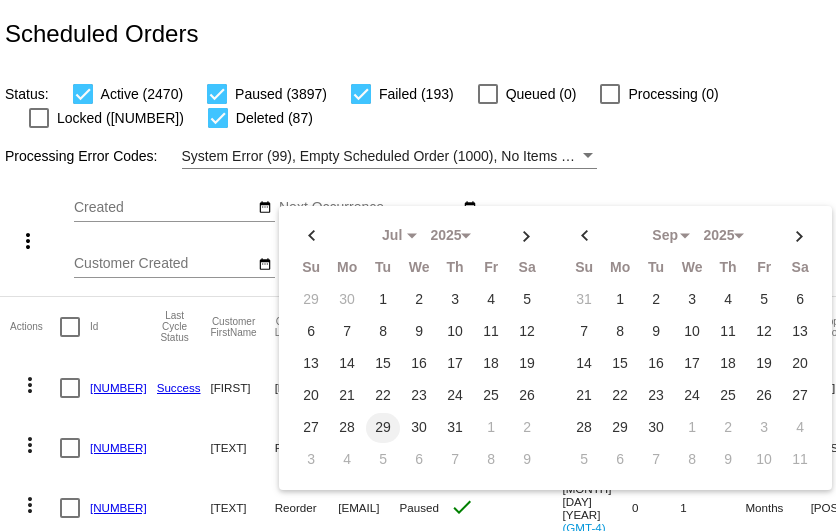click on "29" 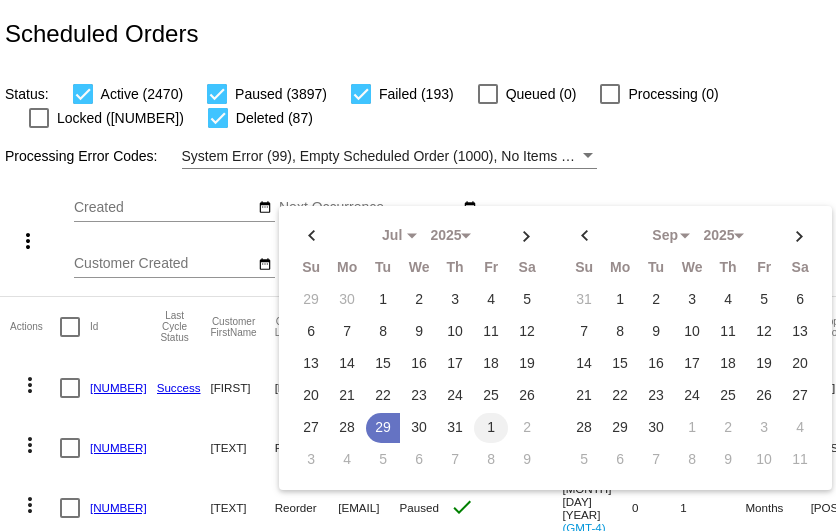 click on "1" 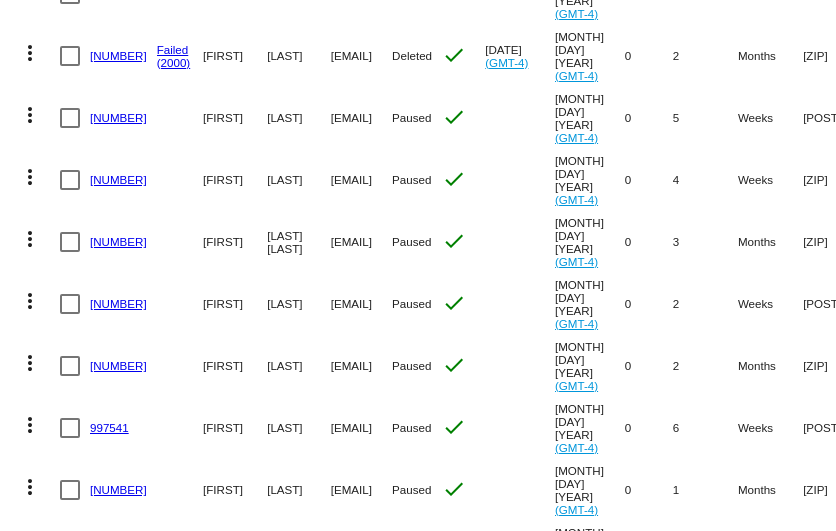 scroll, scrollTop: 0, scrollLeft: 0, axis: both 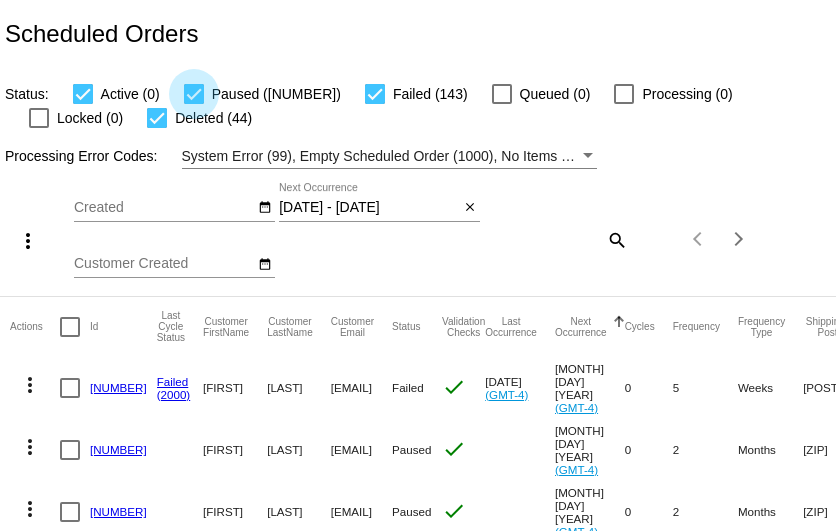click at bounding box center (194, 94) 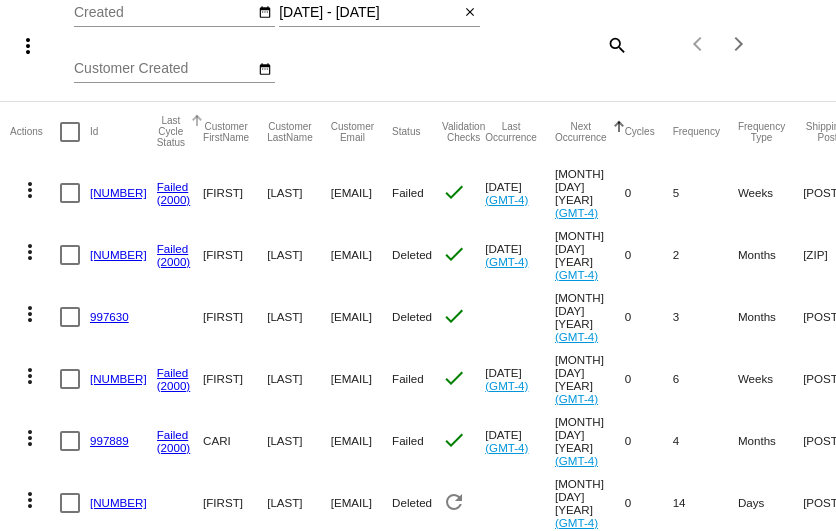 scroll, scrollTop: 0, scrollLeft: 0, axis: both 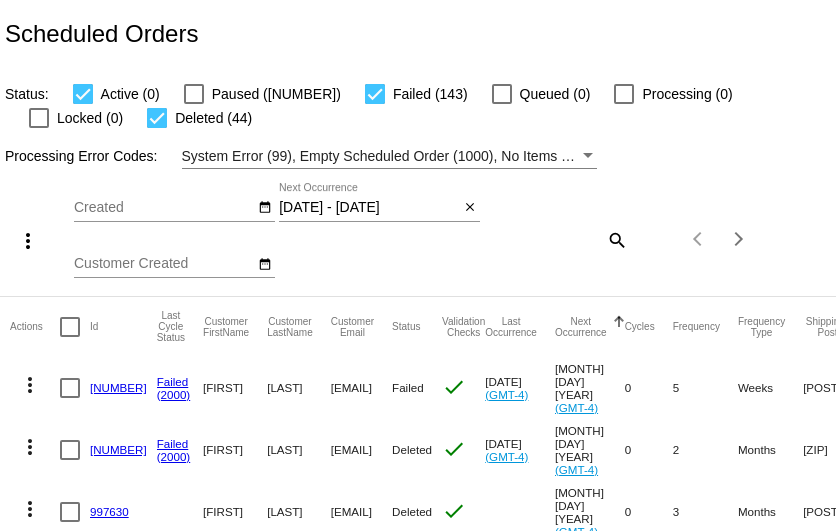 click at bounding box center (157, 118) 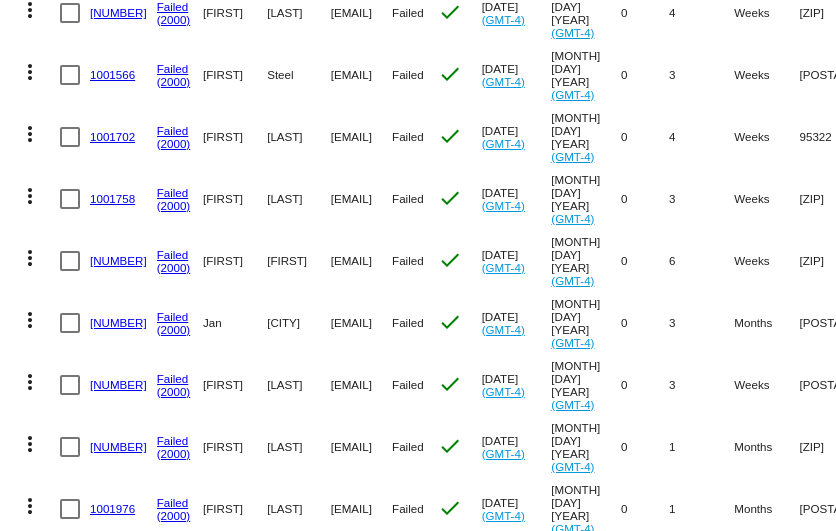 scroll, scrollTop: 1043, scrollLeft: 0, axis: vertical 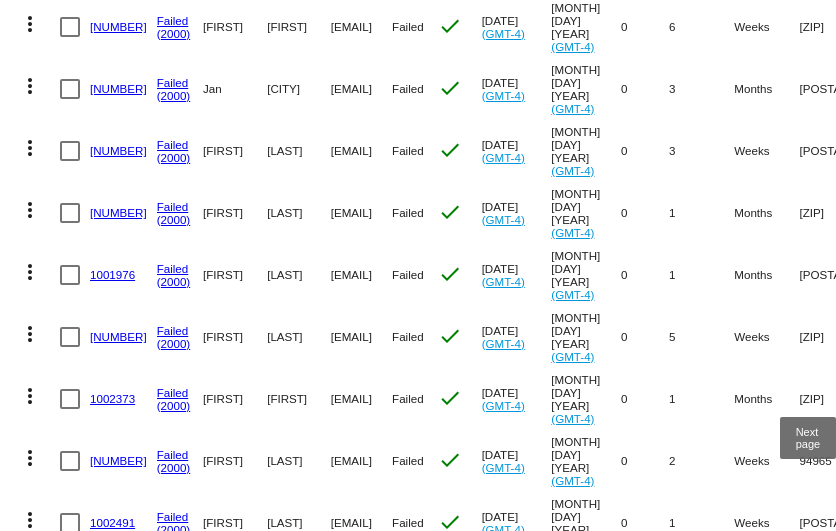 click 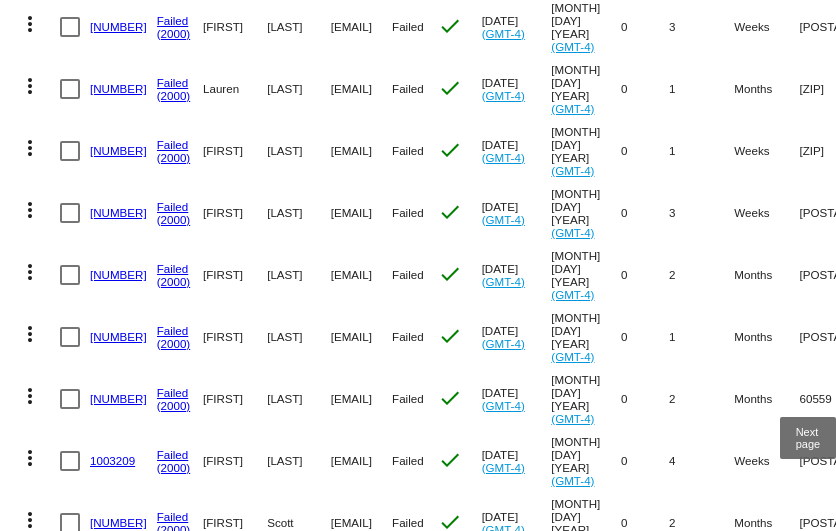 click 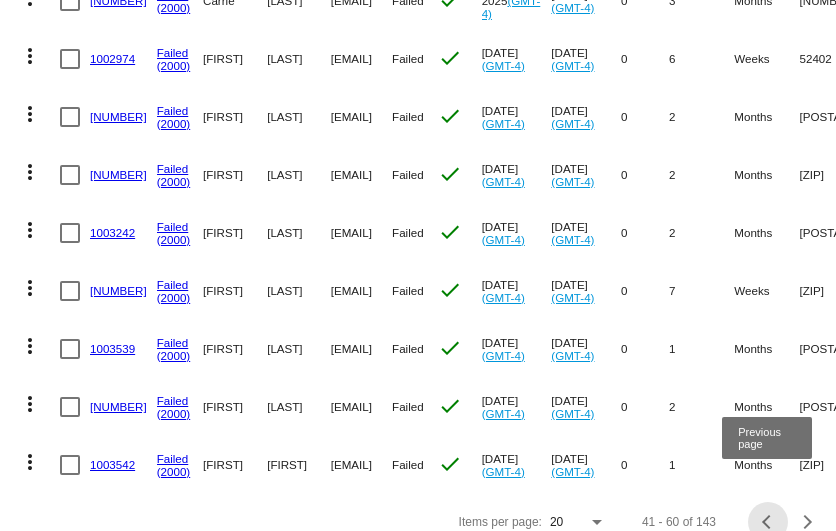 click 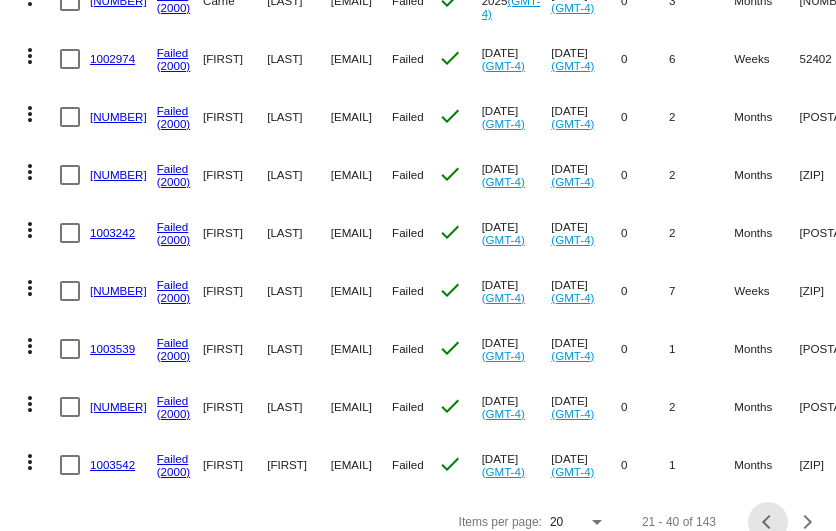 click 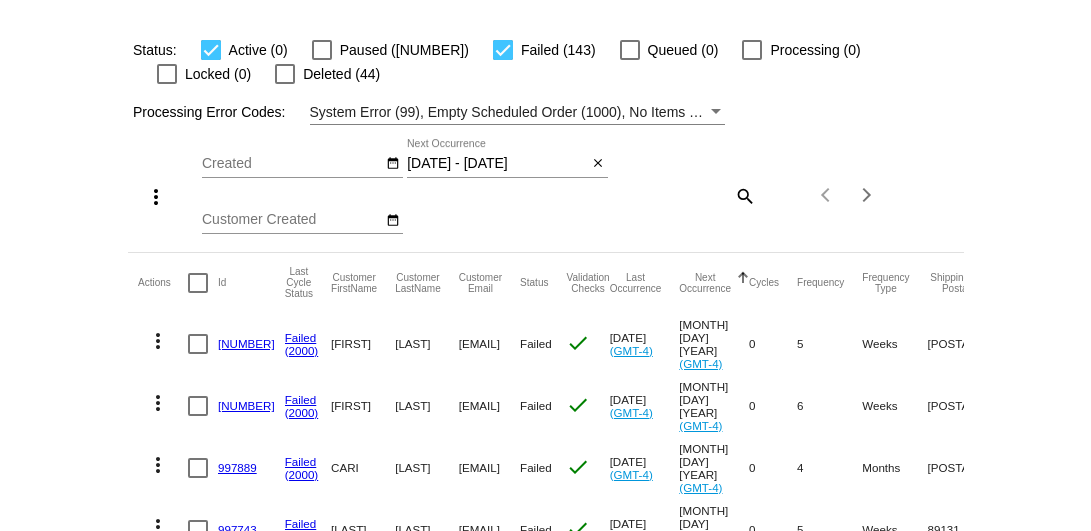 scroll, scrollTop: 49, scrollLeft: 0, axis: vertical 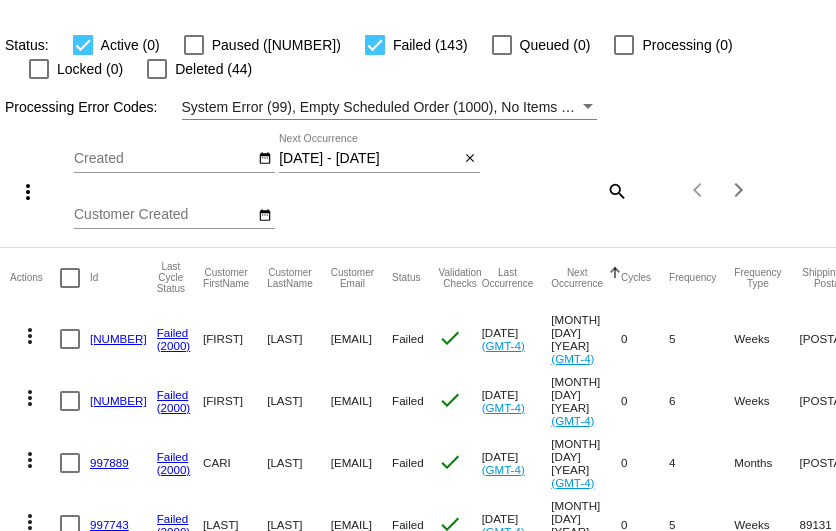 click on "[EMAIL]" 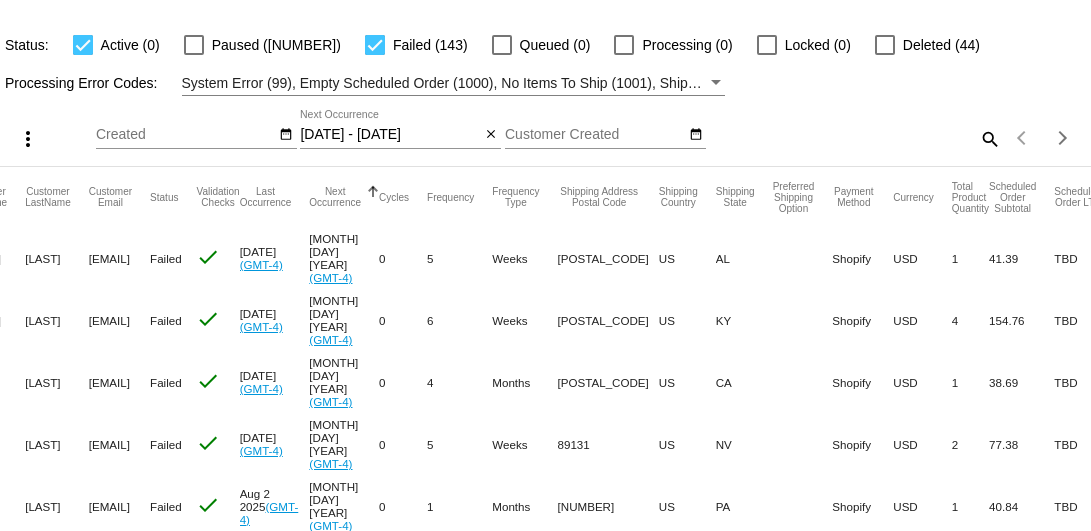scroll, scrollTop: 0, scrollLeft: 0, axis: both 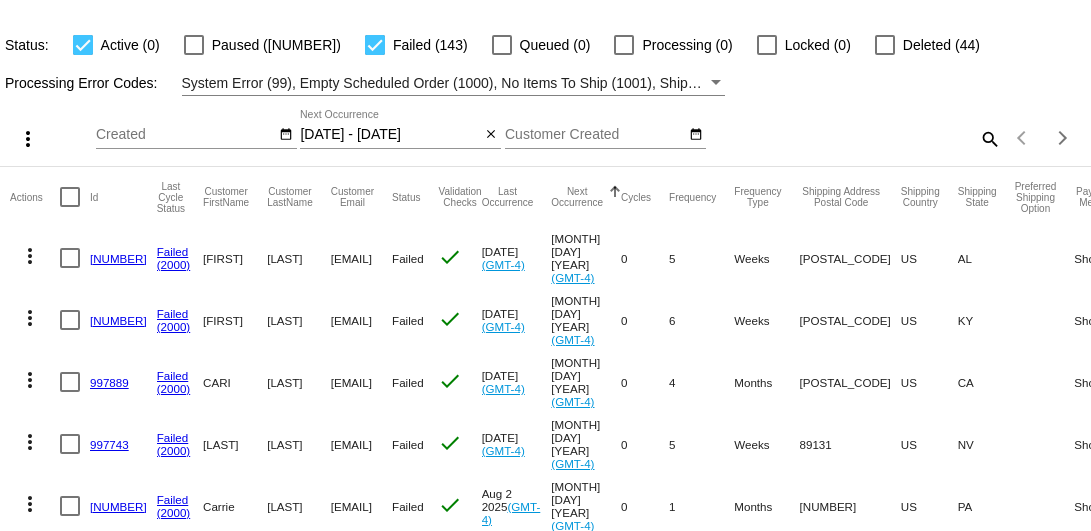 click on "[EMAIL]" 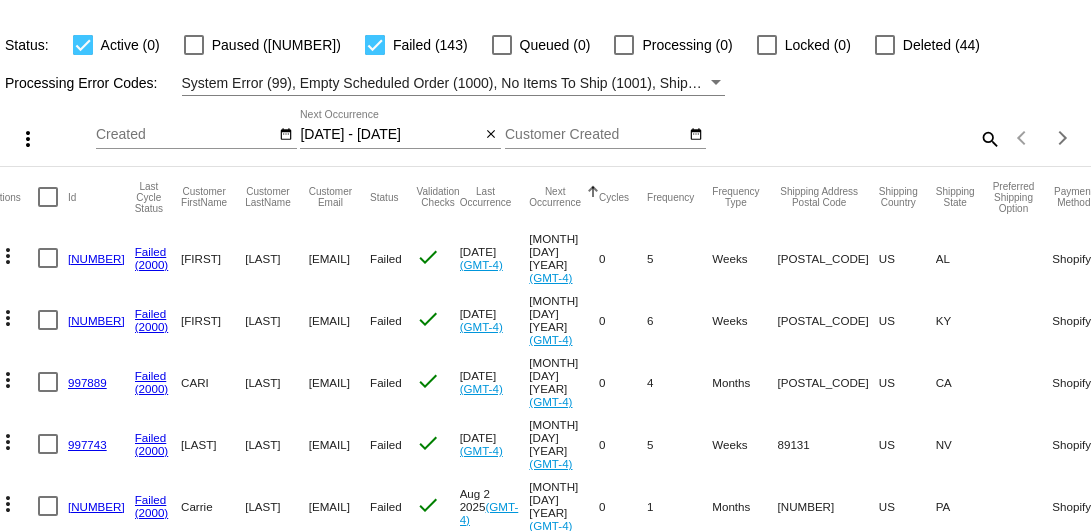 scroll, scrollTop: 0, scrollLeft: 0, axis: both 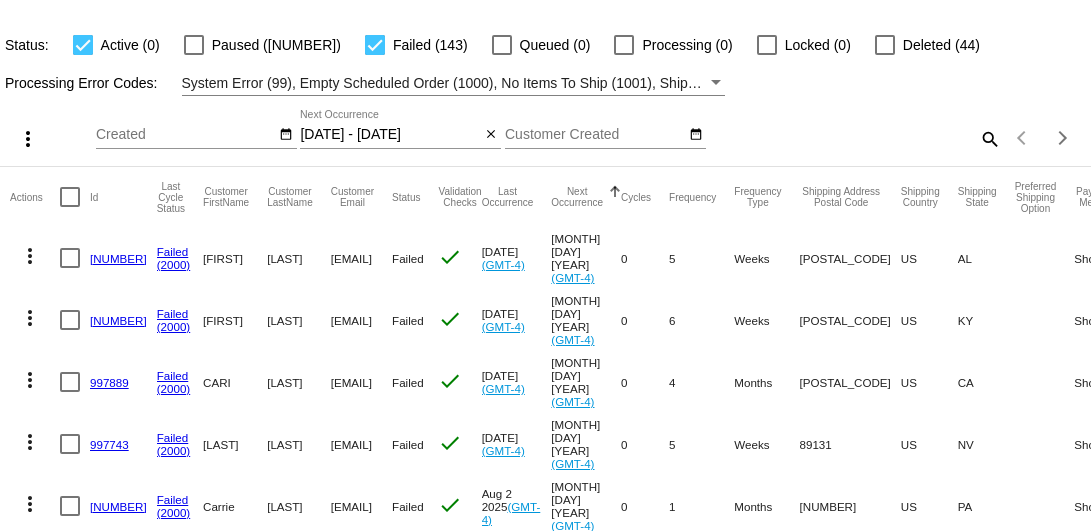 click on "[EMAIL]" 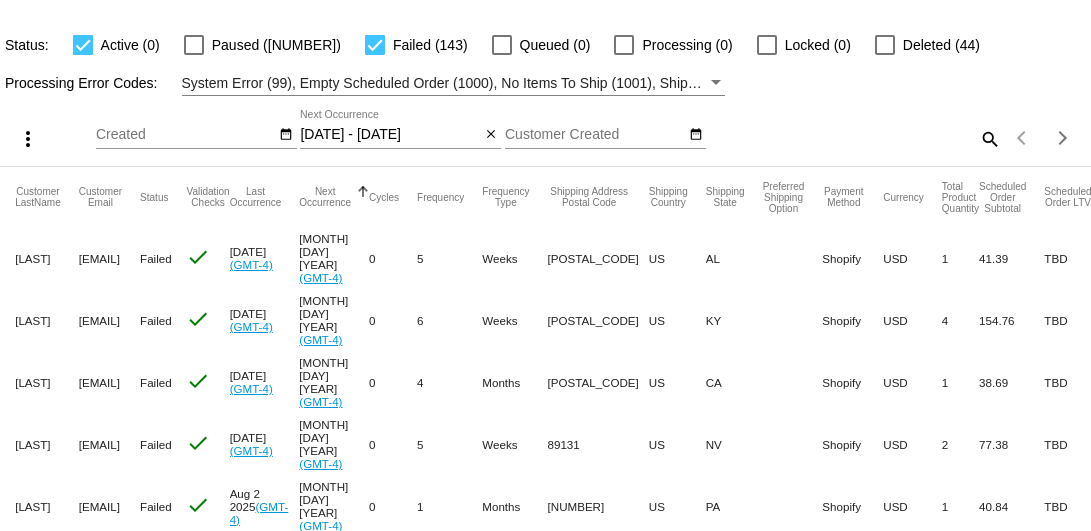 scroll, scrollTop: 0, scrollLeft: 251, axis: horizontal 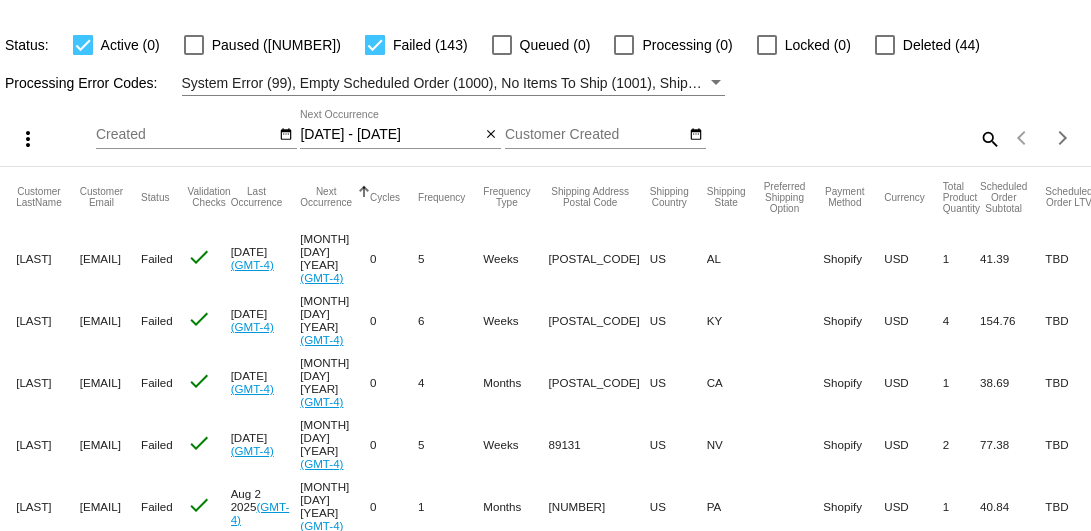 drag, startPoint x: 223, startPoint y: 314, endPoint x: 84, endPoint y: 314, distance: 139 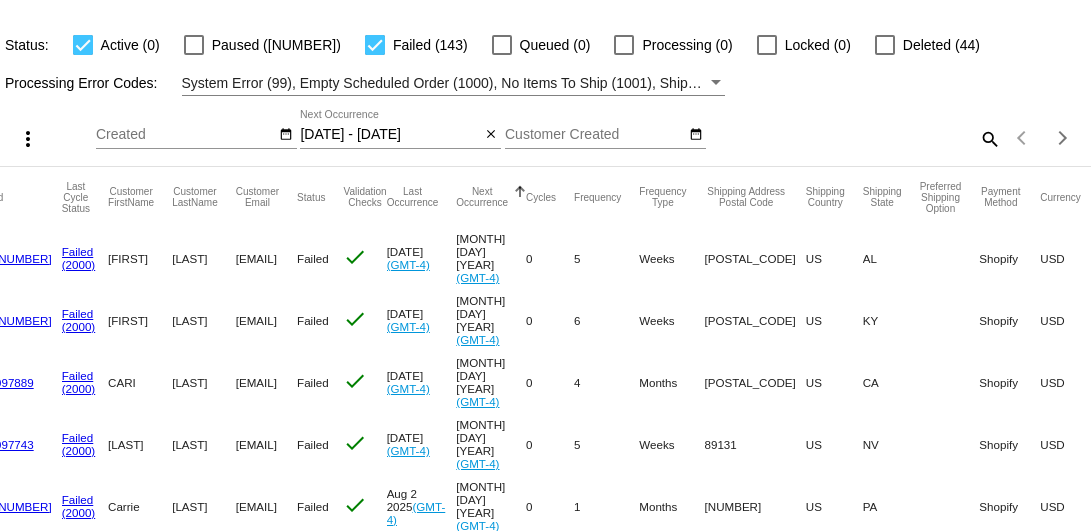 scroll, scrollTop: 0, scrollLeft: 0, axis: both 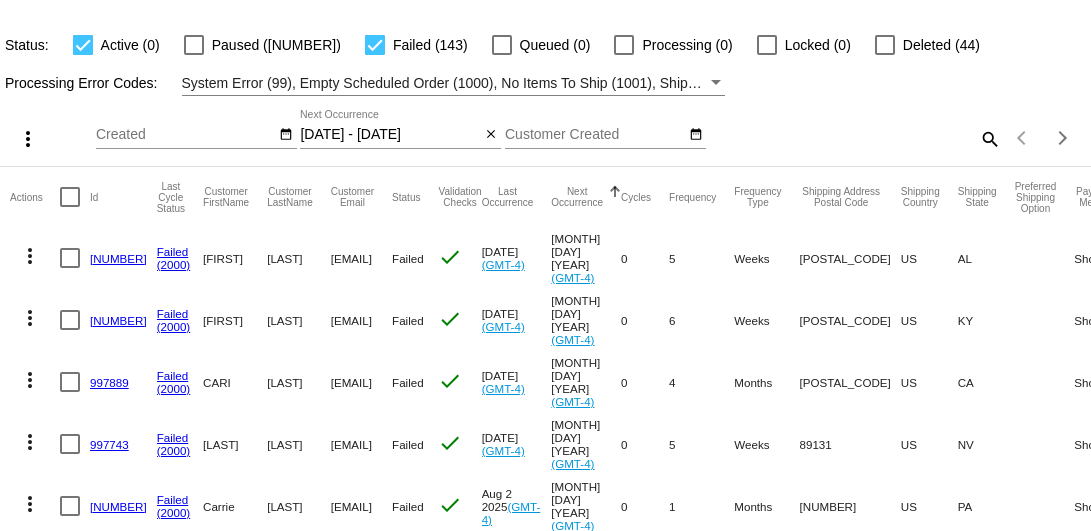 click on "[NUMBER]" 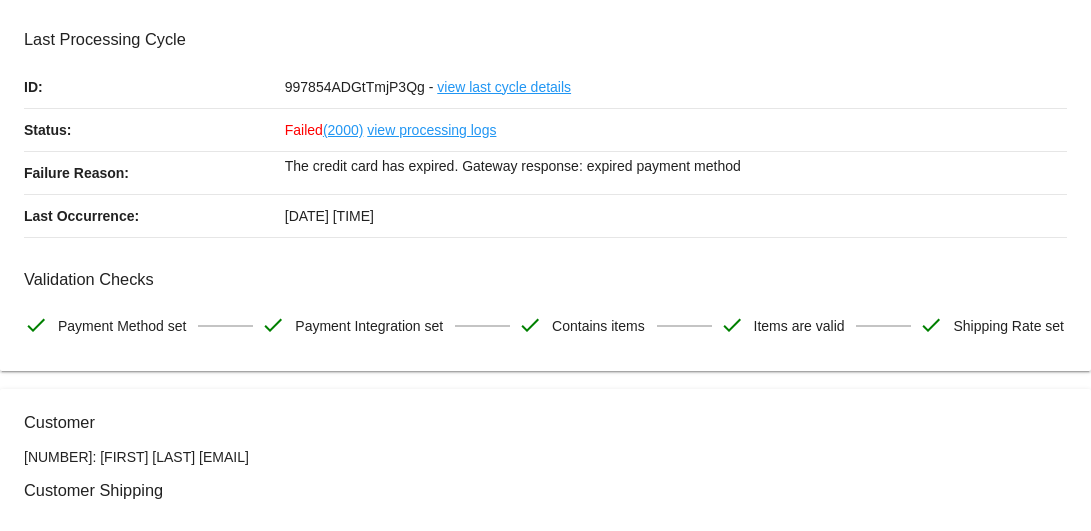 scroll, scrollTop: 0, scrollLeft: 0, axis: both 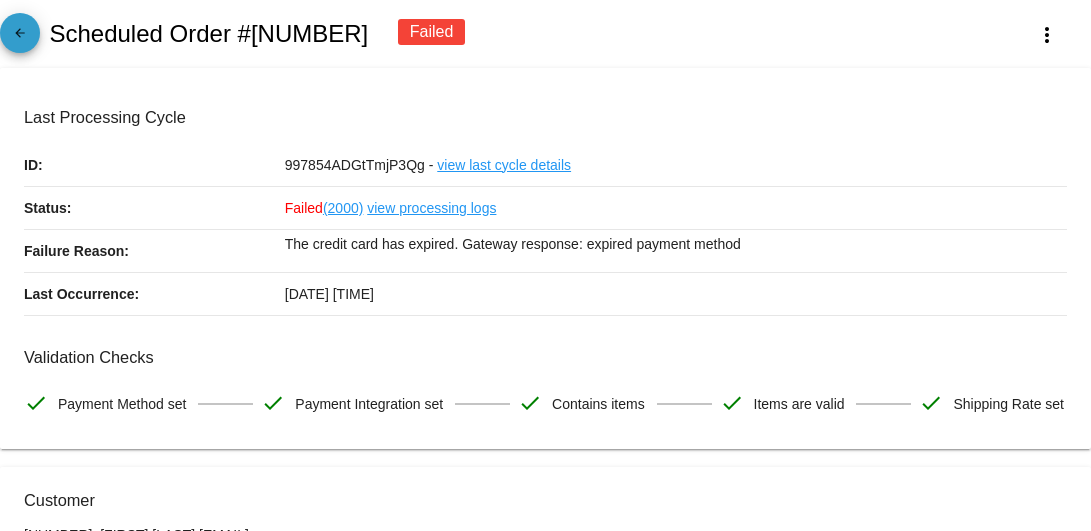 click on "arrow_back" 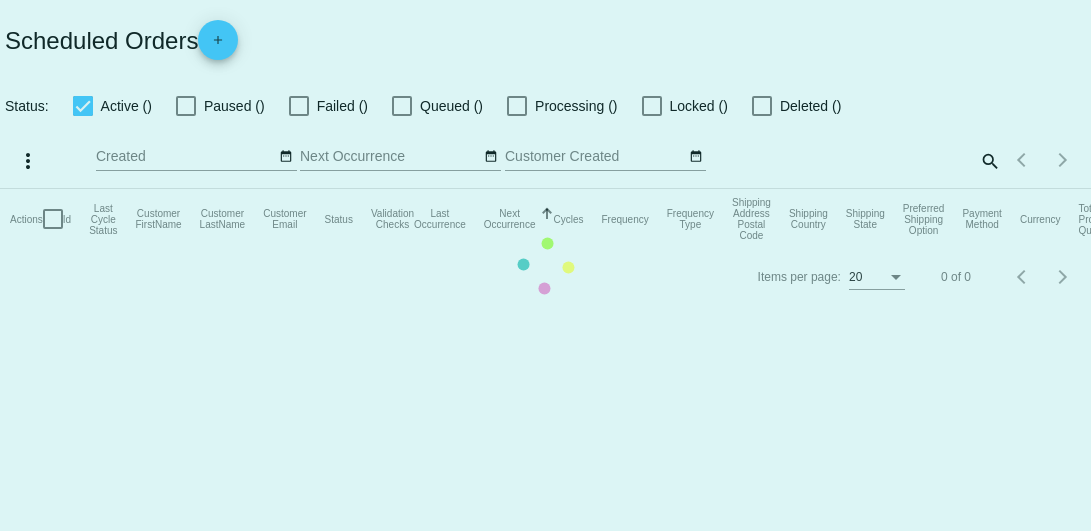 checkbox on "true" 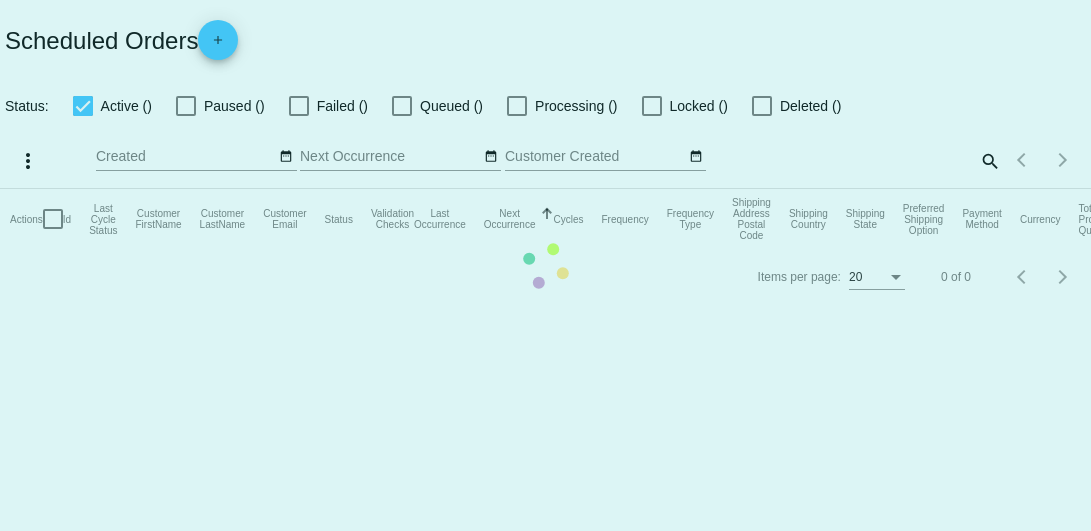 type on "[DATE] - [DATE]" 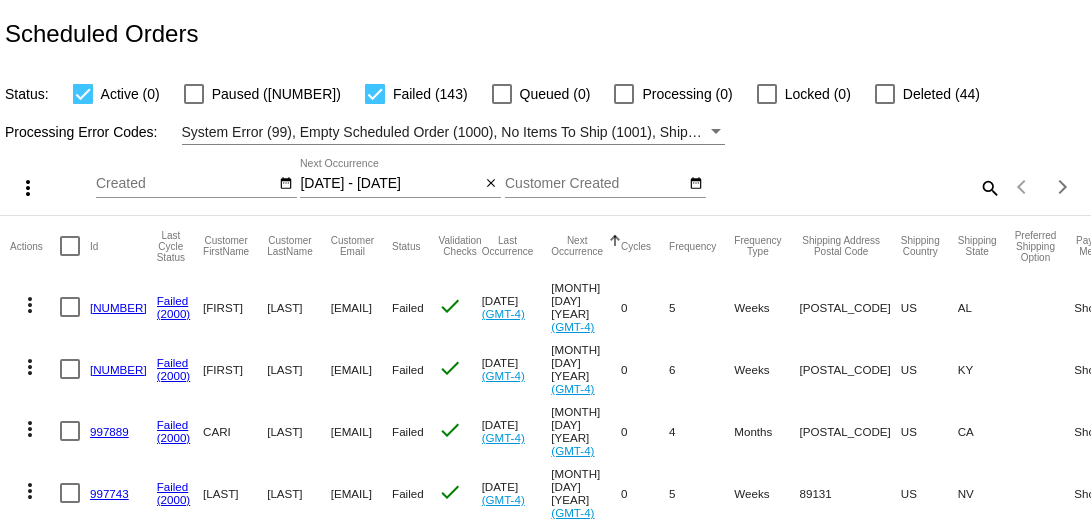 click on "Customer Created" at bounding box center (595, 184) 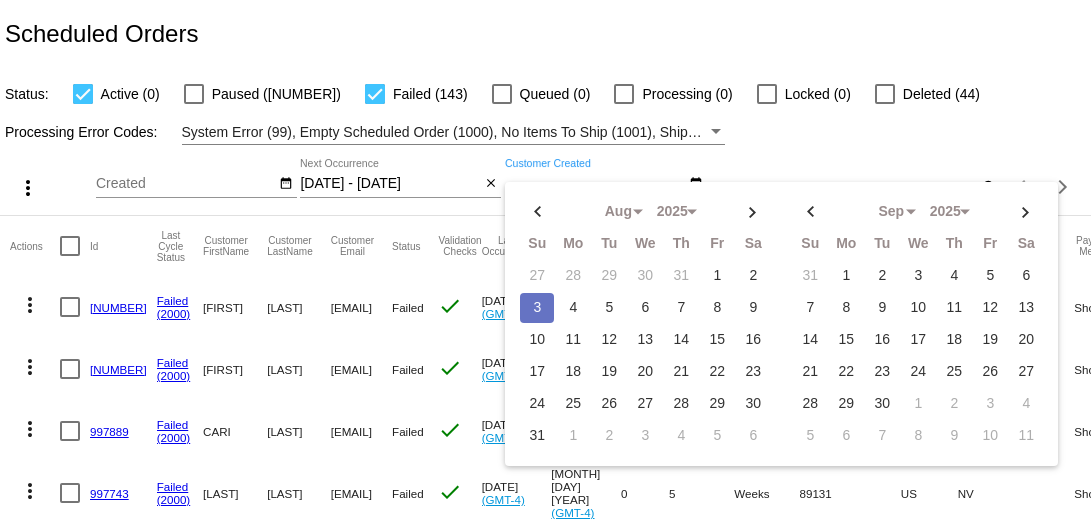 click on "Customer Created" at bounding box center [595, 184] 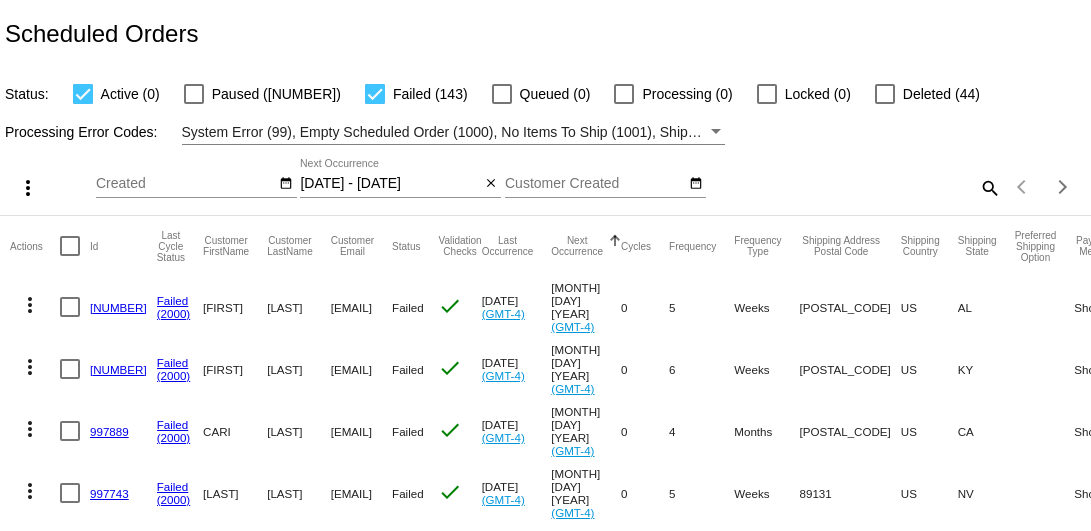 click on "Processing Error Codes:
System Error ([NUMBER]), Empty Scheduled Order ([NUMBER]), No Items To Ship ([NUMBER]), Shipping Rate Not Found ([NUMBER]), Payment Integration Not Found ([NUMBER]), No Payment Method ([NUMBER]), Payment Failed ([NUMBER]), Payment Gateway Communication Failure ([NUMBER]), Client Order Creation Failure ([NUMBER]), Client Order Update Failure ([NUMBER]), Client Order Invalid ([NUMBER])" 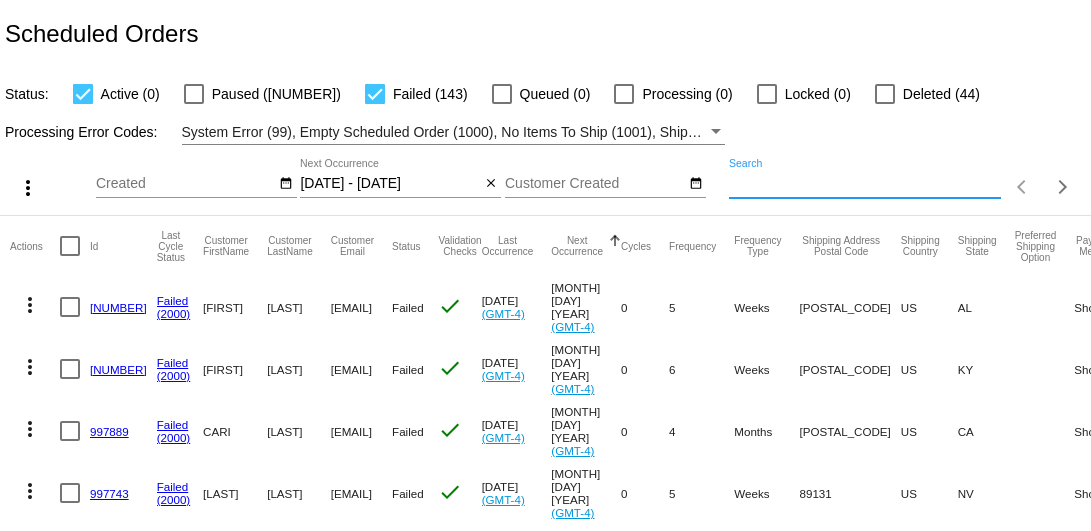 click on "Search" at bounding box center [865, 184] 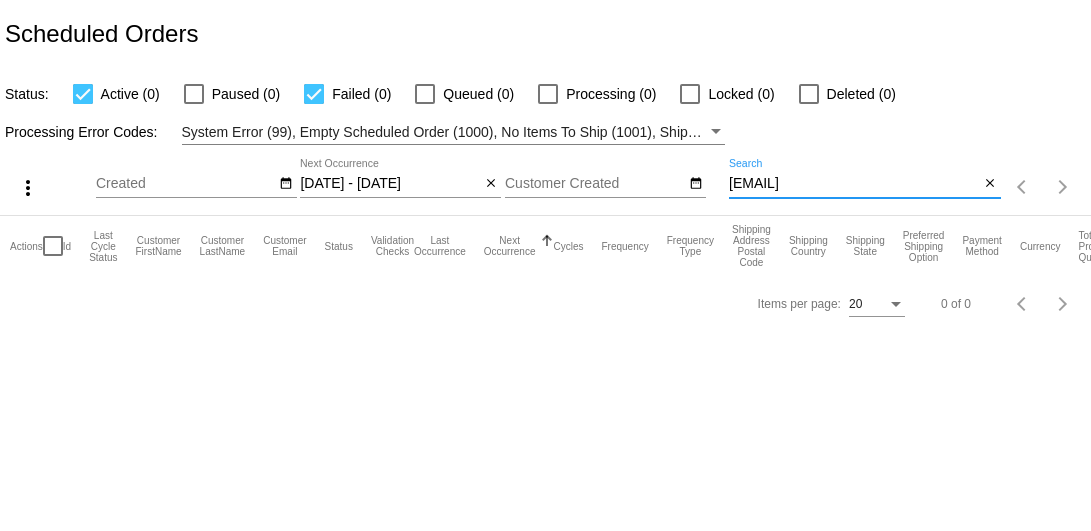 type on "[EMAIL]" 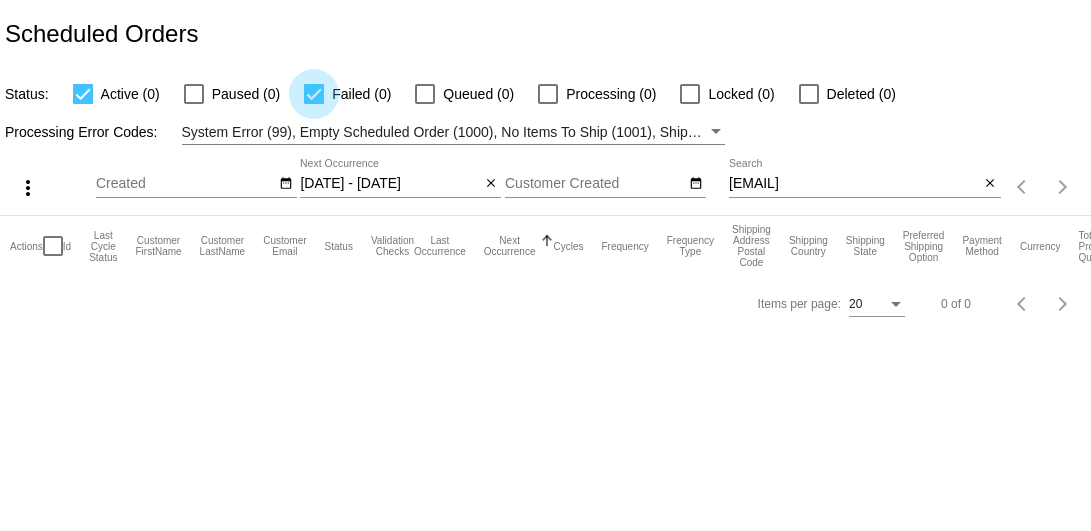 click at bounding box center [314, 94] 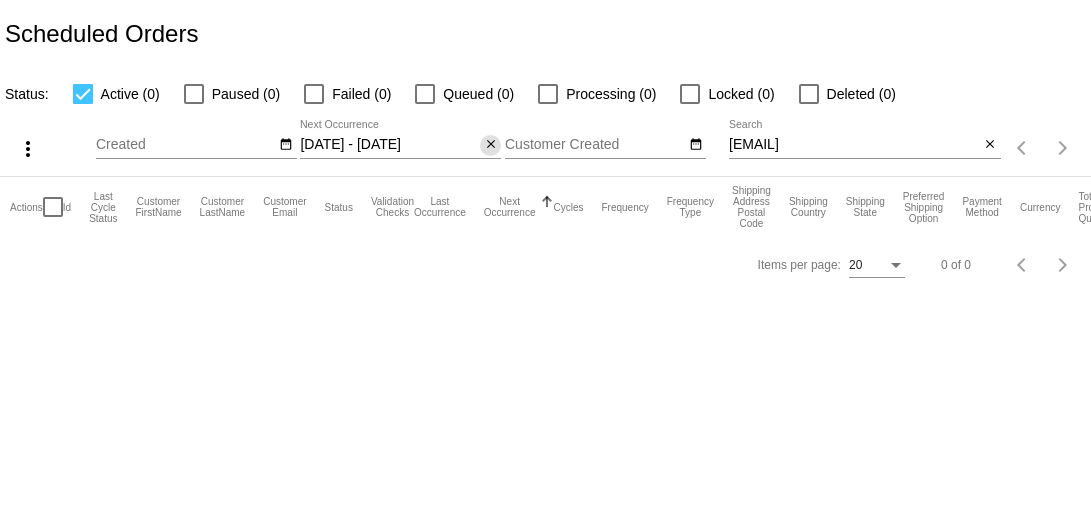 click on "close" 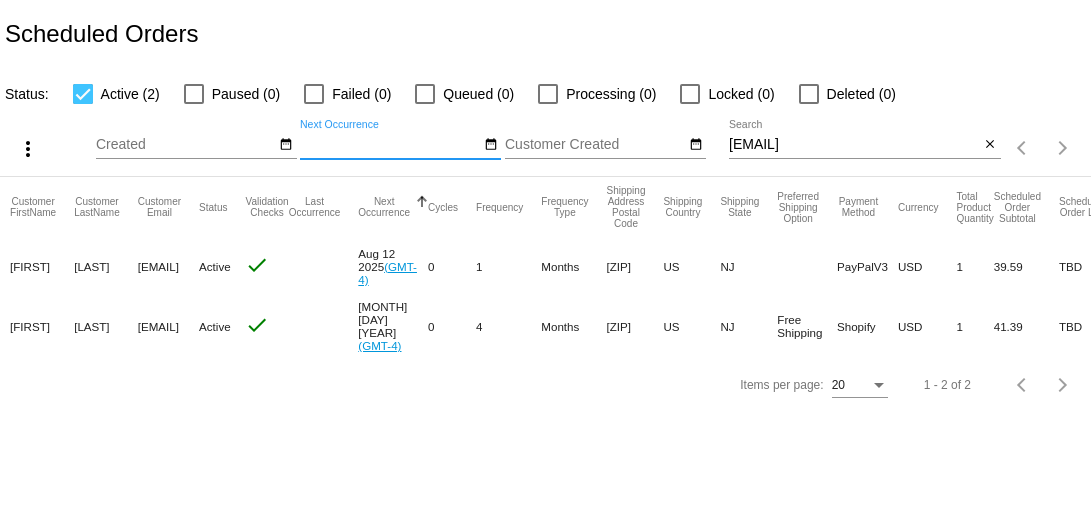 scroll, scrollTop: 0, scrollLeft: 238, axis: horizontal 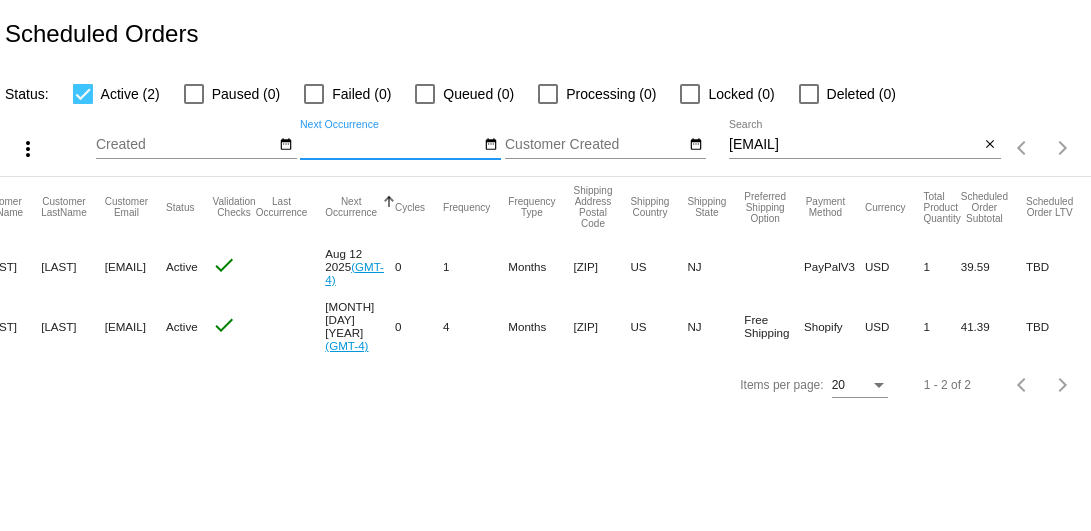 click on "[EMAIL]" at bounding box center (854, 145) 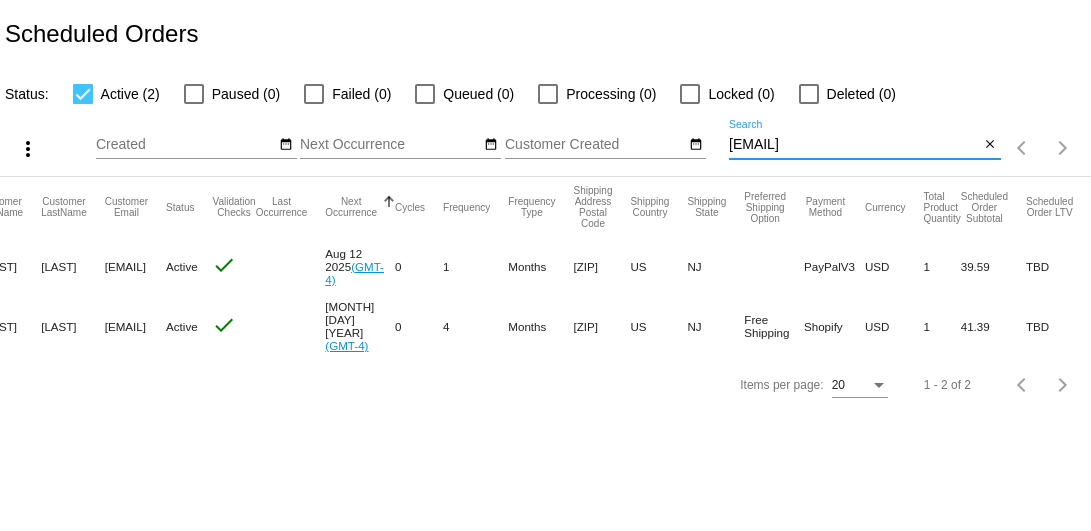 click on "[EMAIL]" at bounding box center (854, 145) 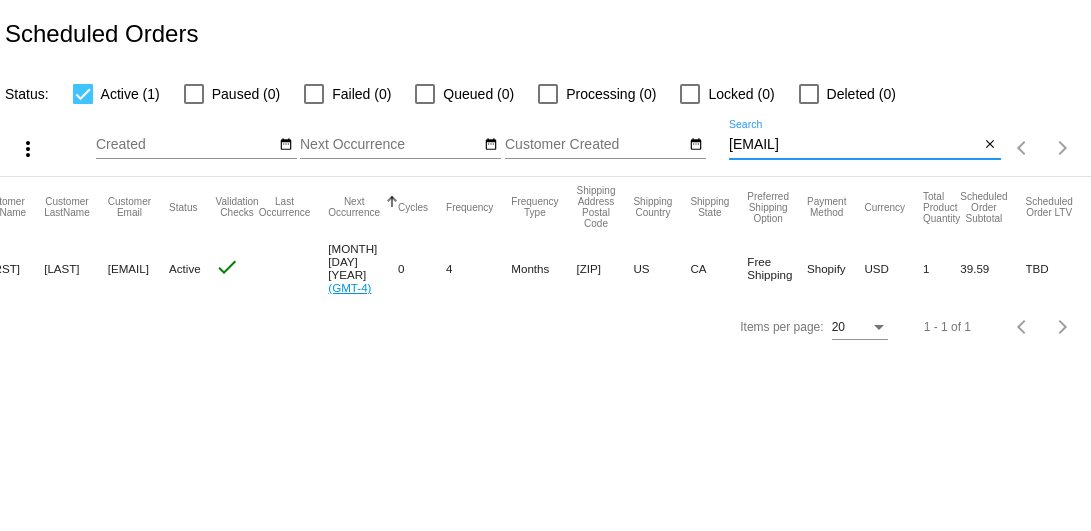 click on "[EMAIL]
Search" 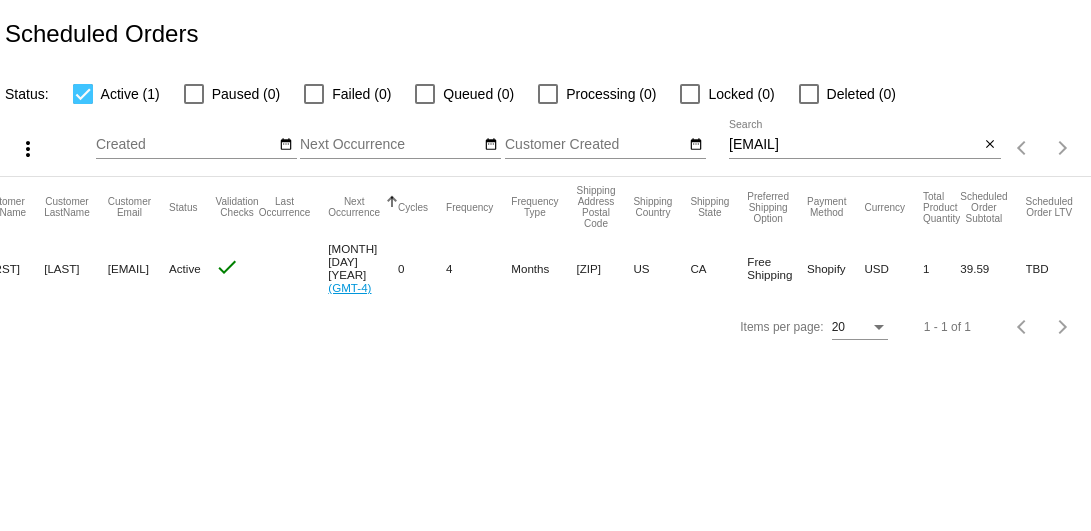 click on "[EMAIL]
Search" 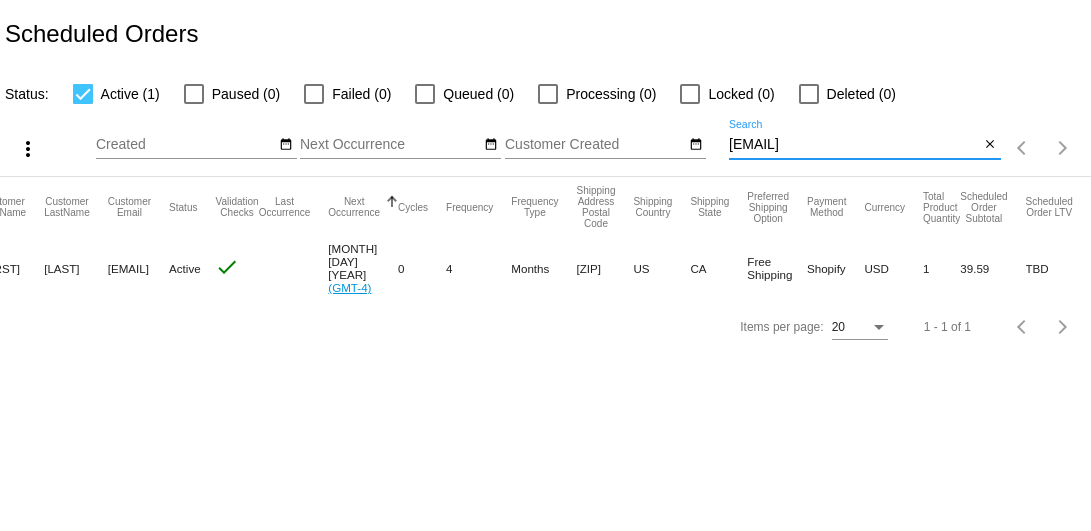 click on "[EMAIL]" at bounding box center [854, 145] 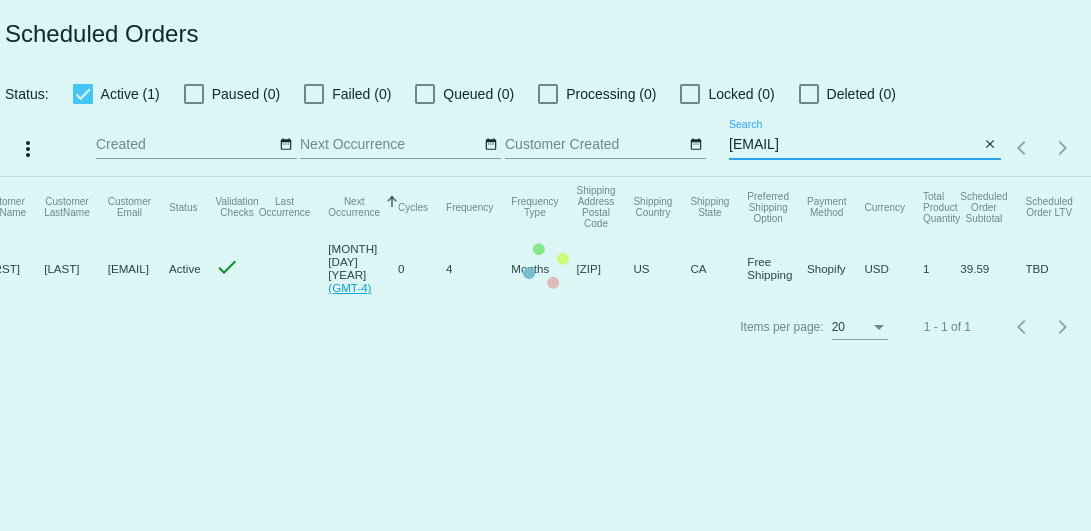 scroll, scrollTop: 0, scrollLeft: 190, axis: horizontal 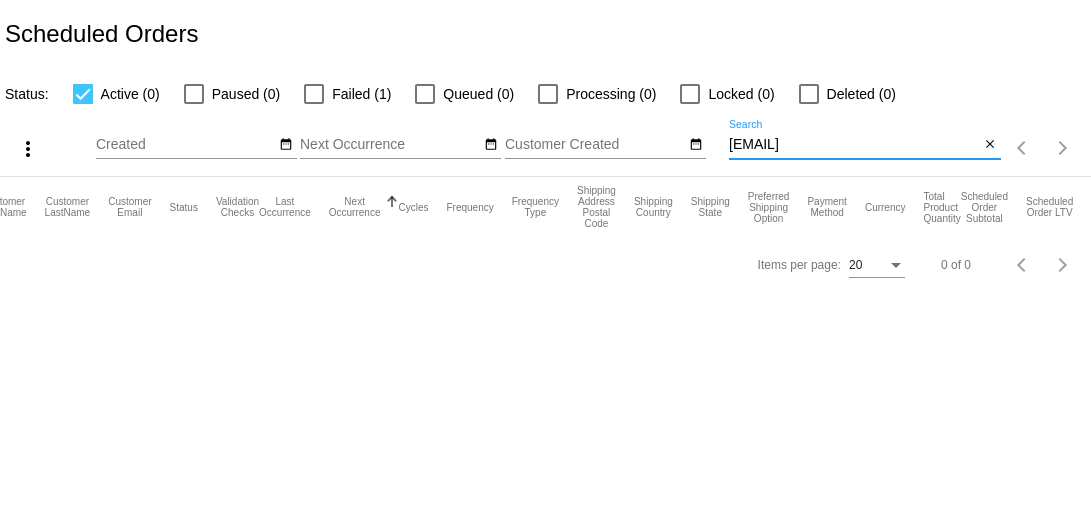 type on "[EMAIL]" 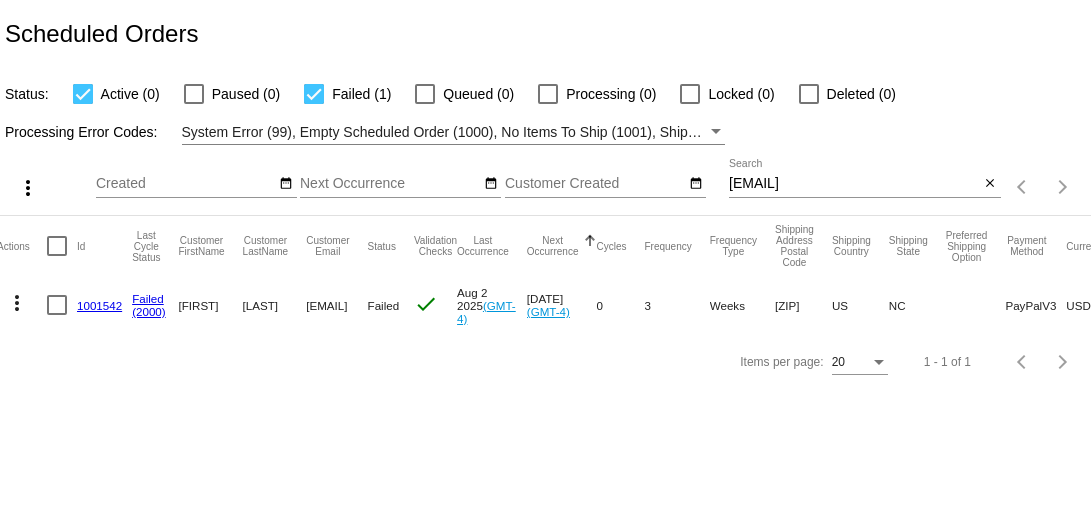 scroll, scrollTop: 0, scrollLeft: 0, axis: both 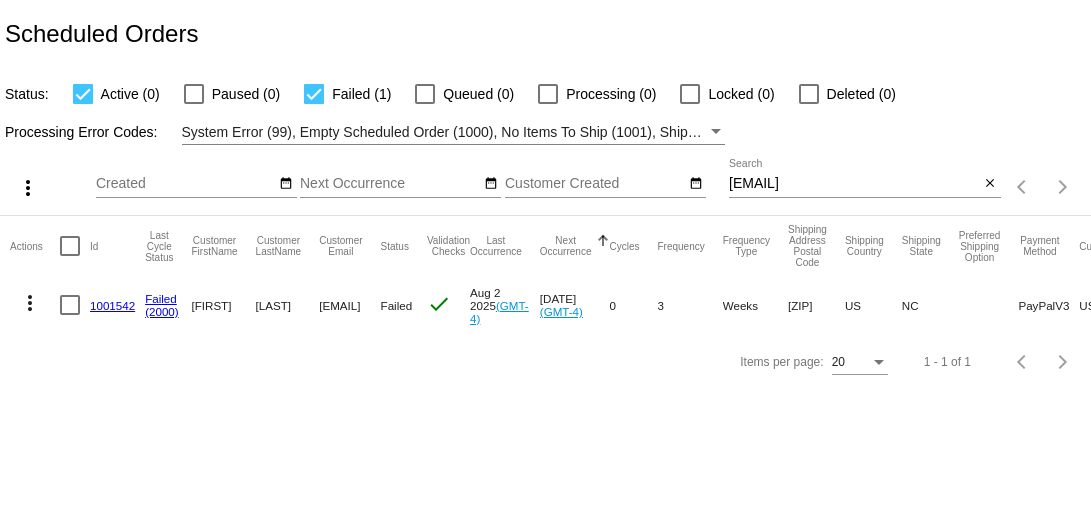 click on "1001542" 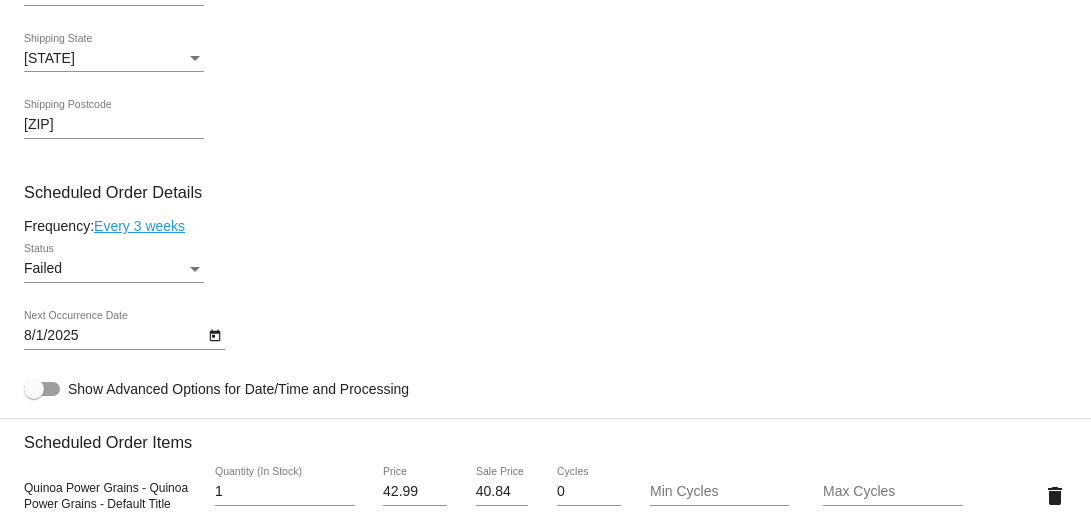 scroll, scrollTop: 1022, scrollLeft: 0, axis: vertical 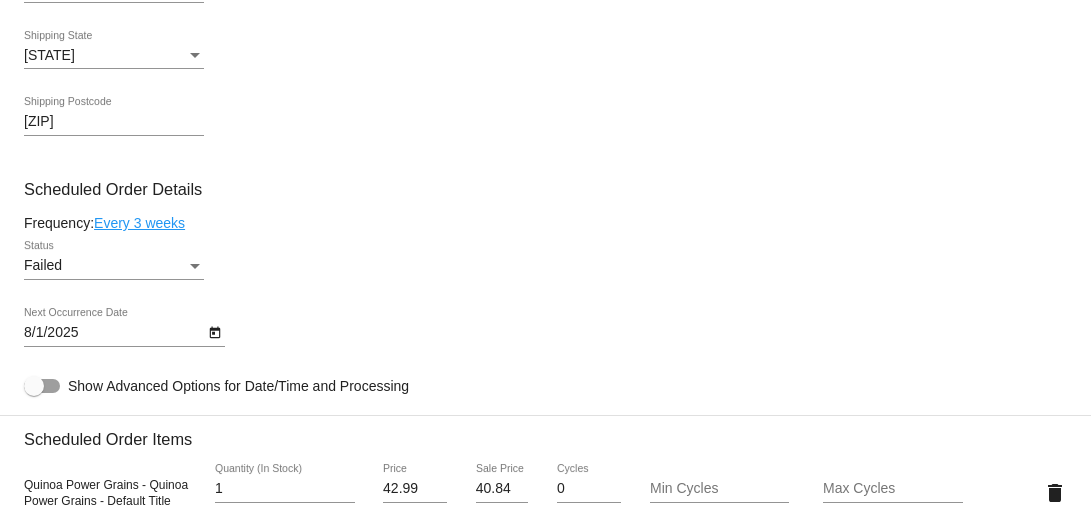 click on "Failed" at bounding box center (105, 266) 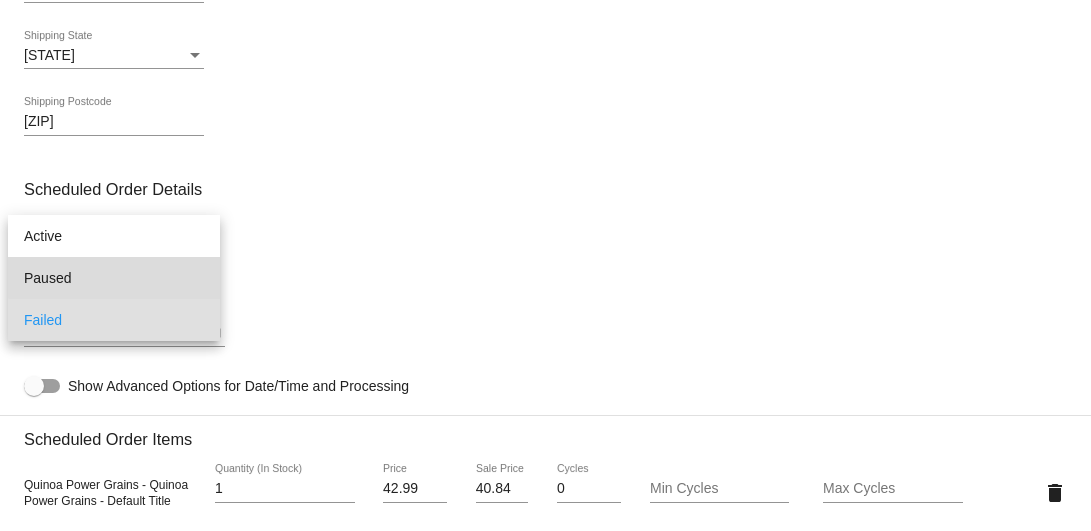 click on "Paused" at bounding box center (114, 278) 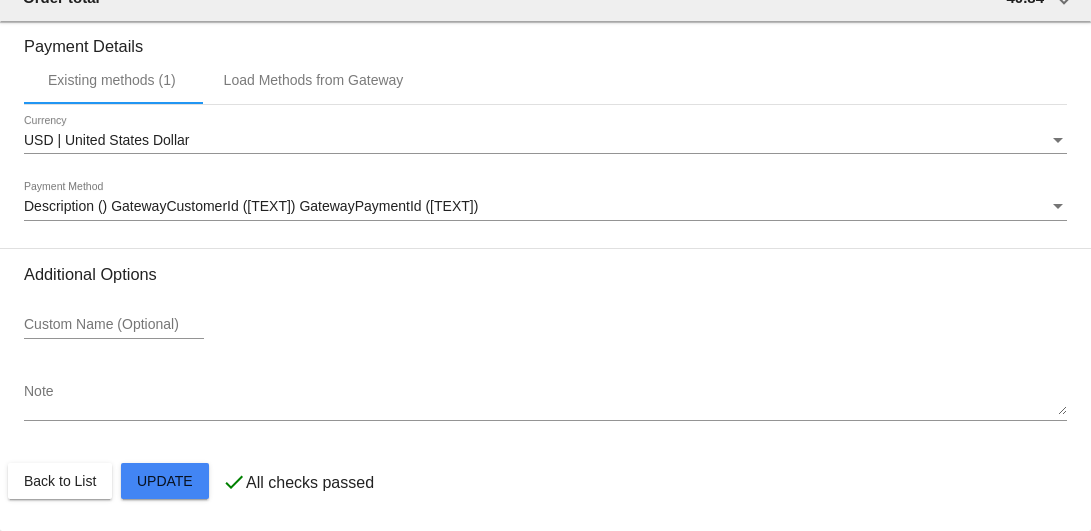 scroll, scrollTop: 1995, scrollLeft: 0, axis: vertical 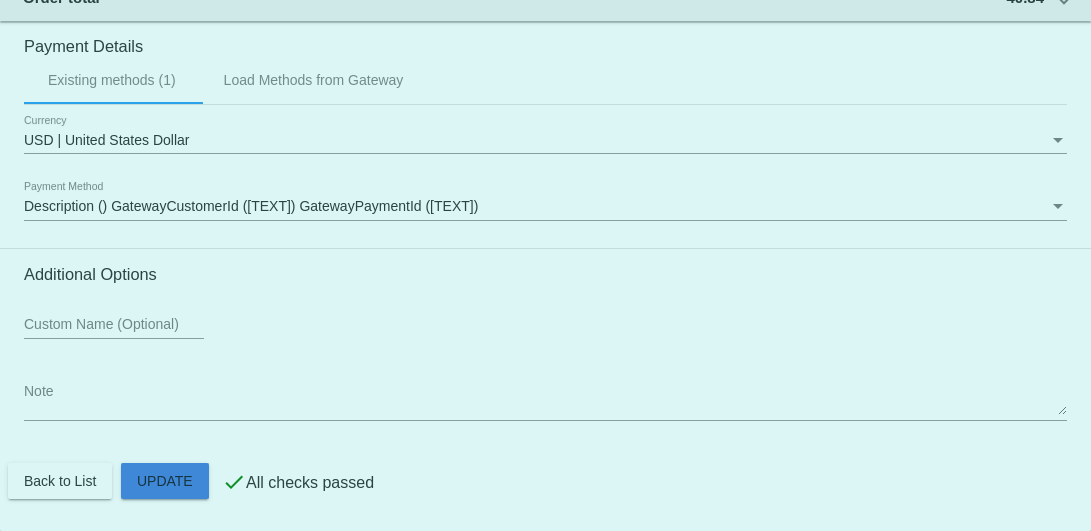 click on "Customer
[NUMBER]: [FIRST] [LAST]
[EMAIL]
Customer Shipping
Enter Shipping Address Select A Saved Address (0)
[FIRST]
Shipping First Name
[LAST]
Shipping Last Name
US | USA
Shipping Country
[NUMBER] [STREET]
Shipping Street 1
Shipping Street 2
[CITY]
Shipping City
NC | North Carolina
Shipping State
[POSTAL_CODE]
Shipping Postcode
Scheduled Order Details
Frequency:
Every 3 weeks
Paused
Status" 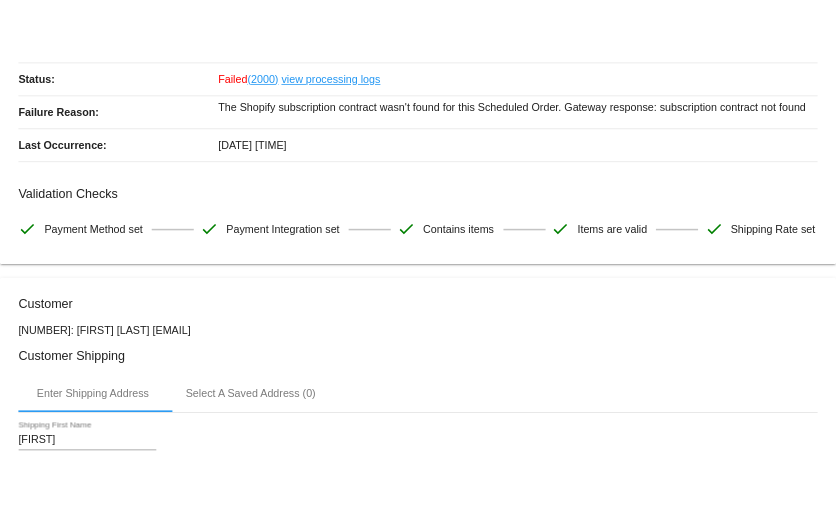 scroll, scrollTop: 0, scrollLeft: 0, axis: both 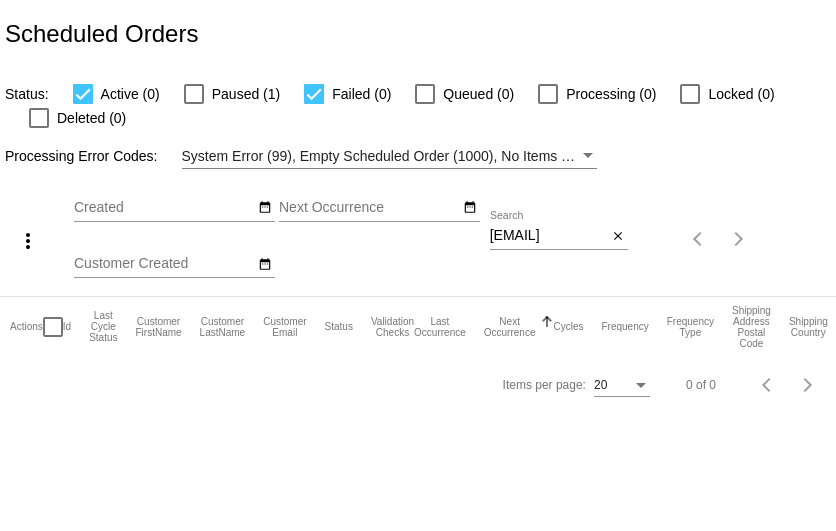 click on "[EMAIL]" at bounding box center [548, 236] 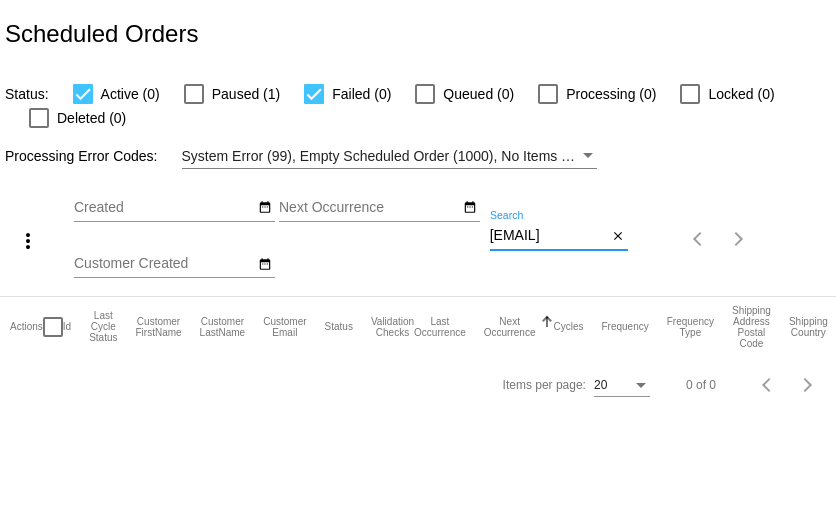 click on "[EMAIL]" at bounding box center (548, 236) 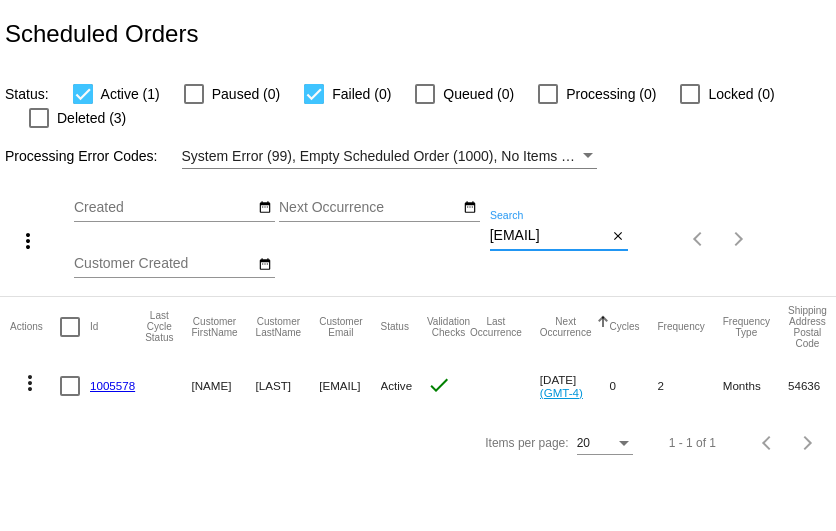 scroll, scrollTop: 0, scrollLeft: 0, axis: both 